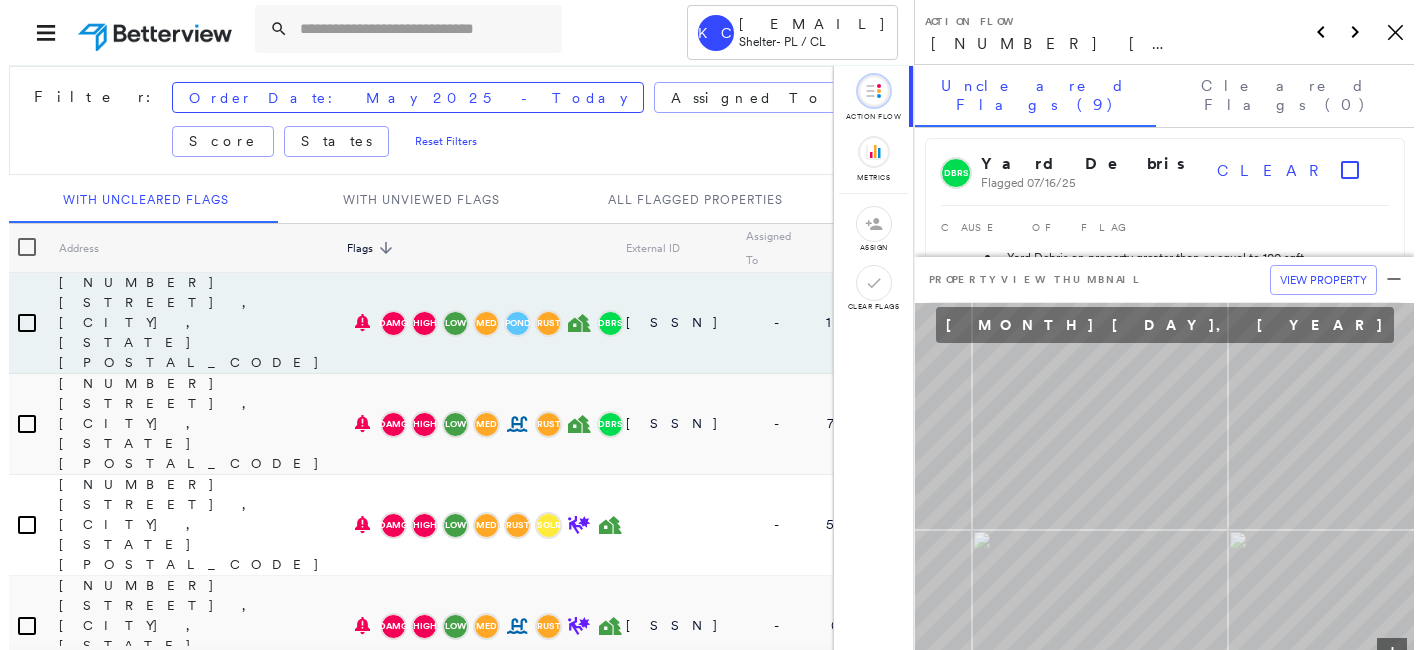 scroll, scrollTop: 0, scrollLeft: 0, axis: both 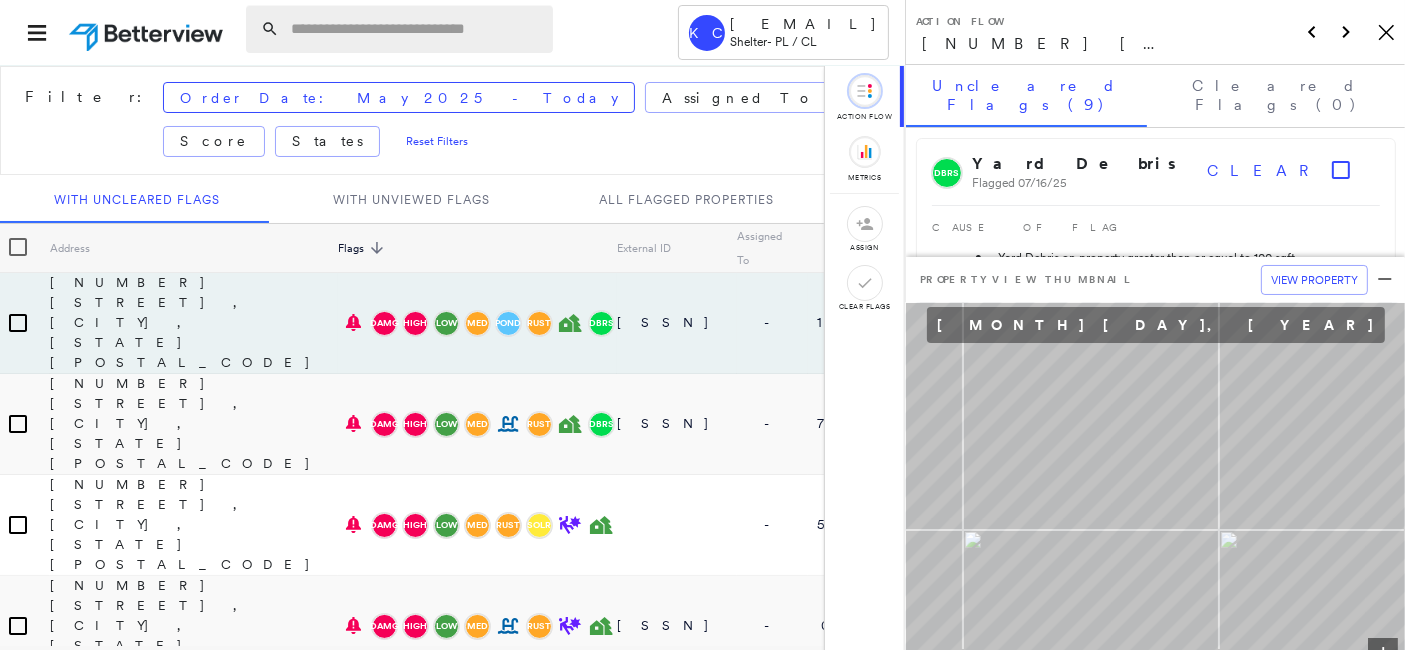 click at bounding box center [416, 29] 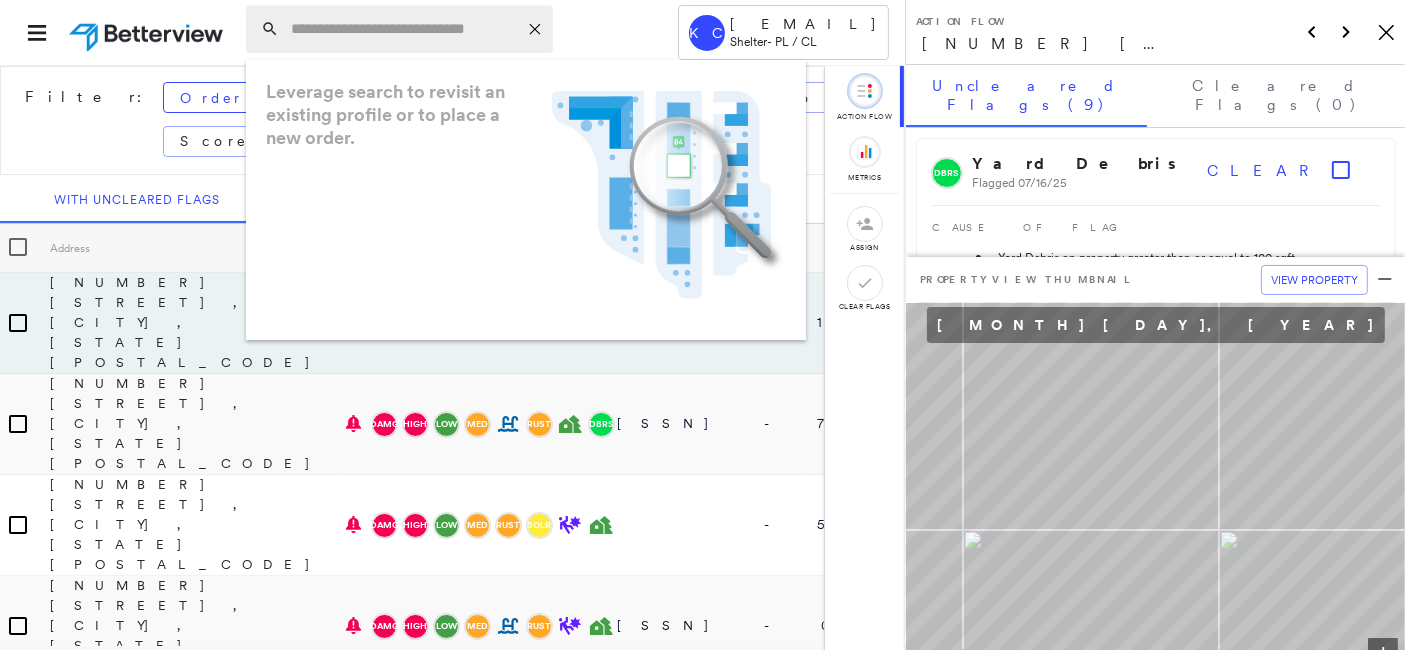 paste on "*********" 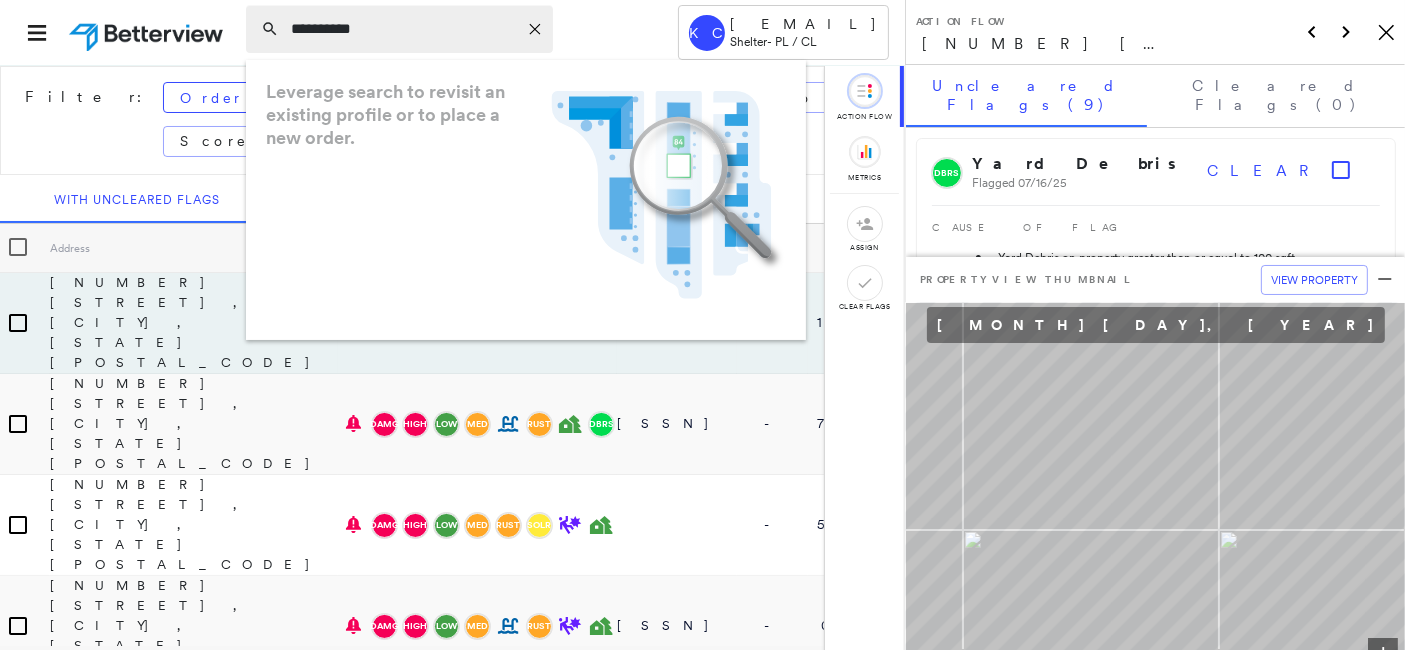 drag, startPoint x: 431, startPoint y: 31, endPoint x: 277, endPoint y: 24, distance: 154.15901 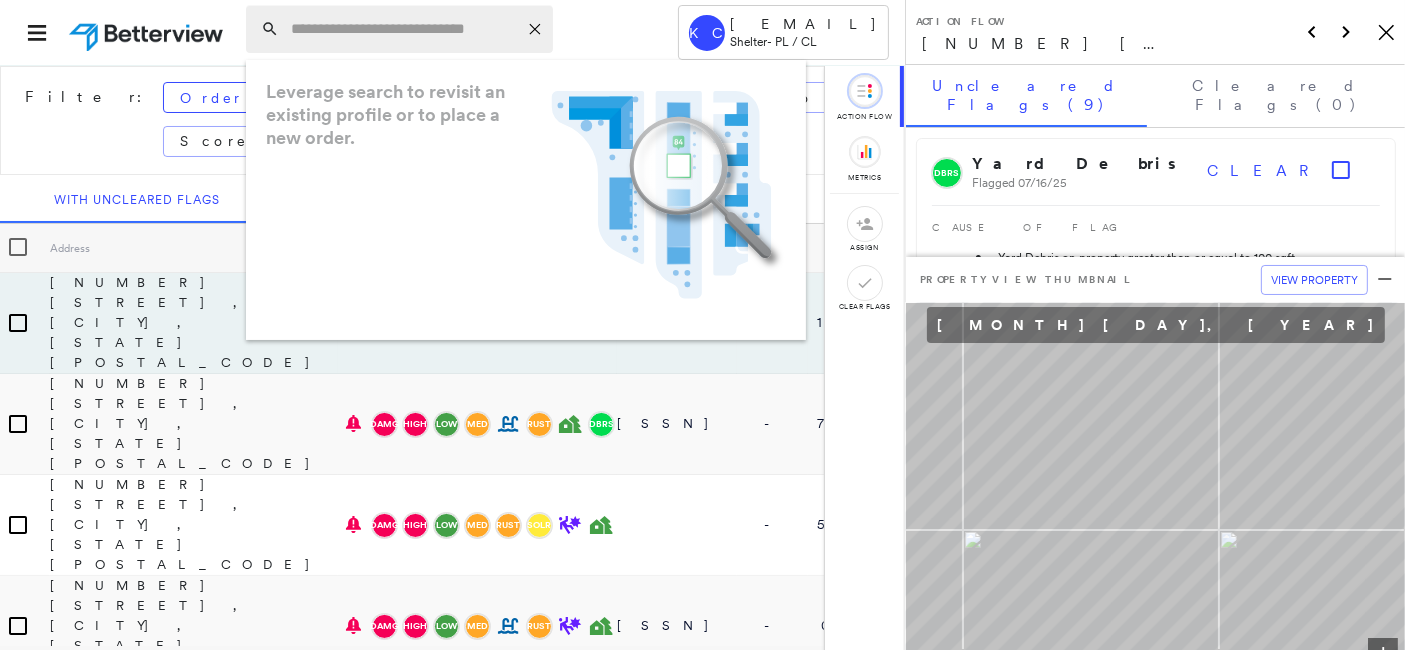click at bounding box center (404, 29) 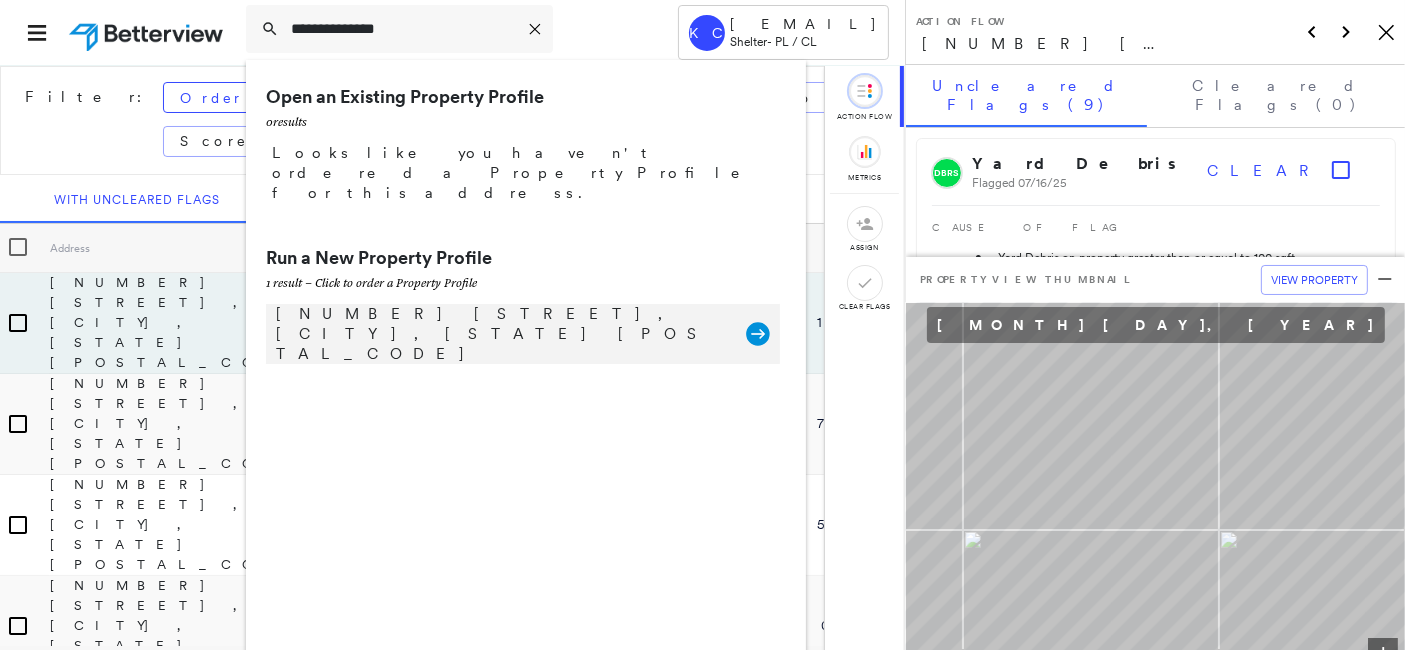 type on "**********" 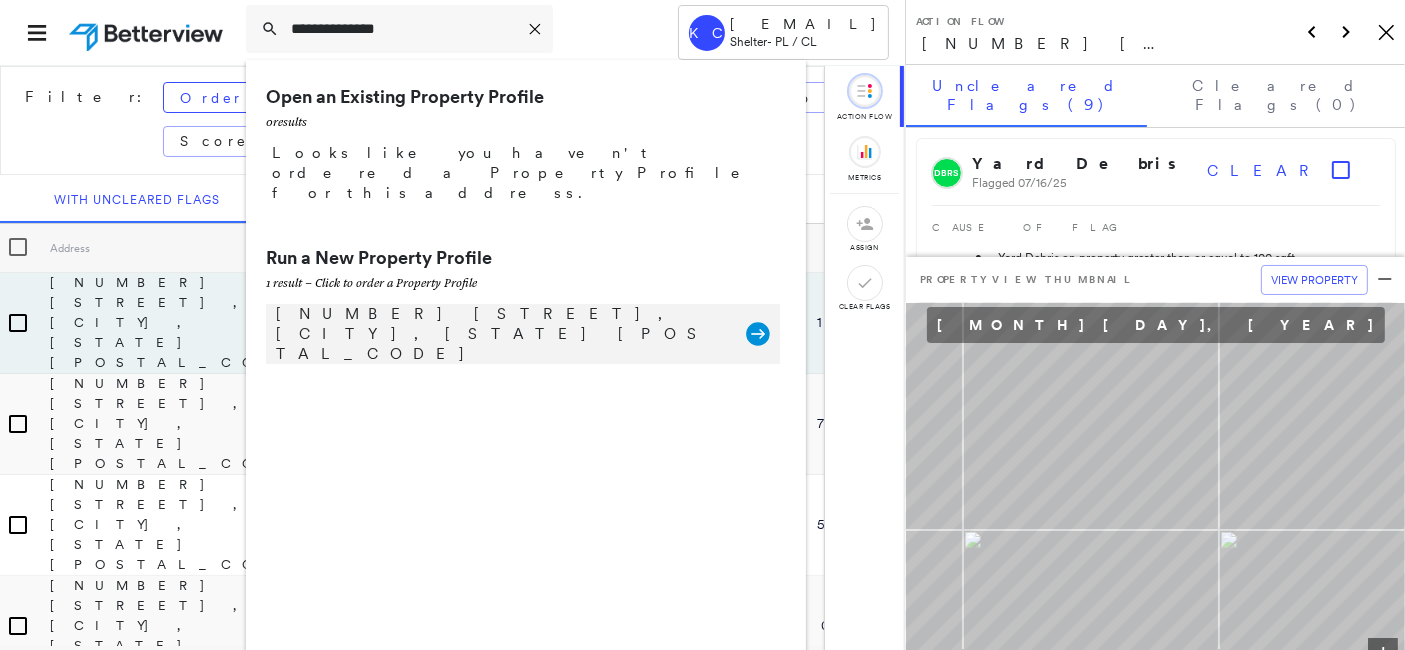 click on "[NUMBER] [STREET], [CITY], [STATE] [POSTAL_CODE]" at bounding box center [501, 334] 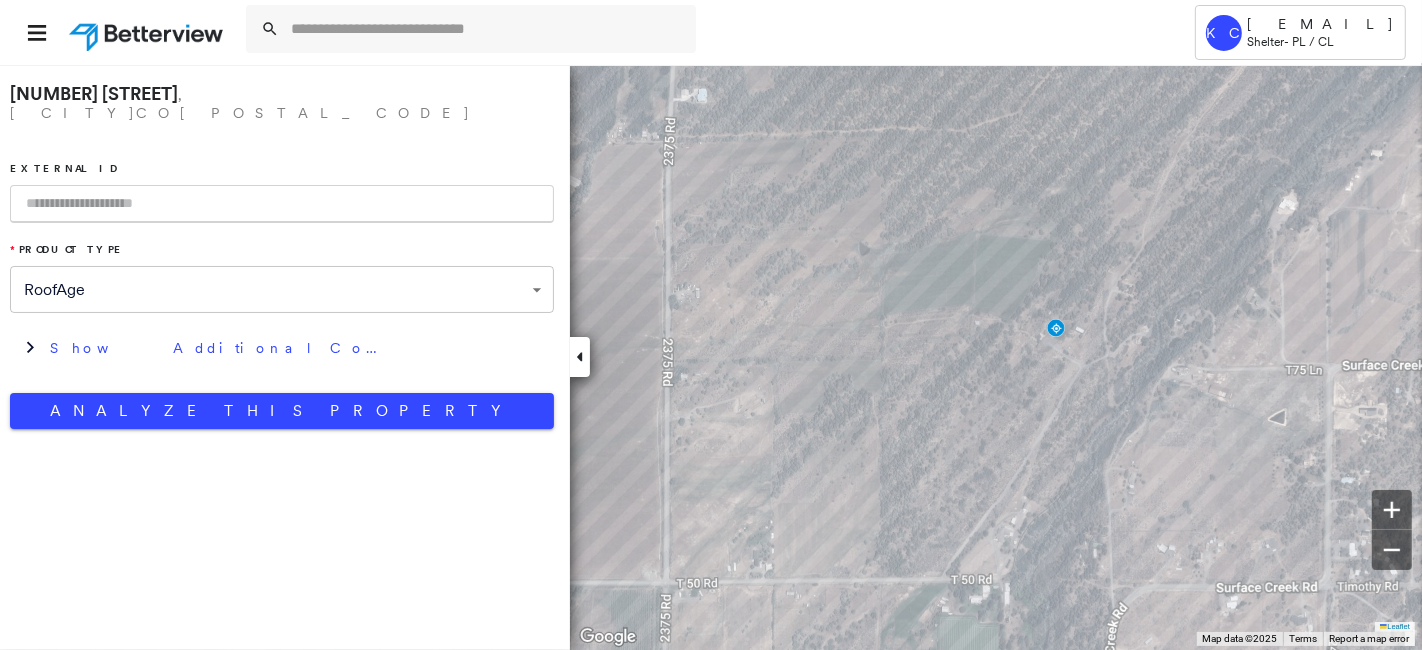 click at bounding box center [282, 204] 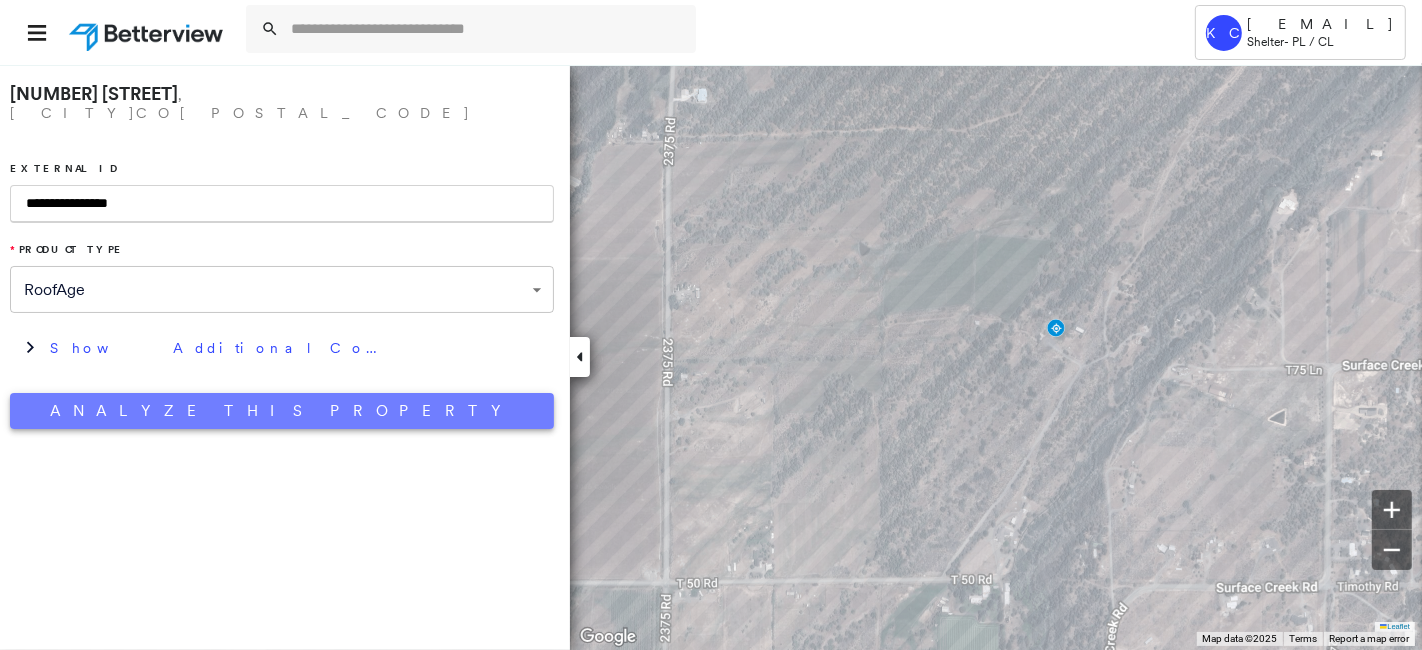 type on "**********" 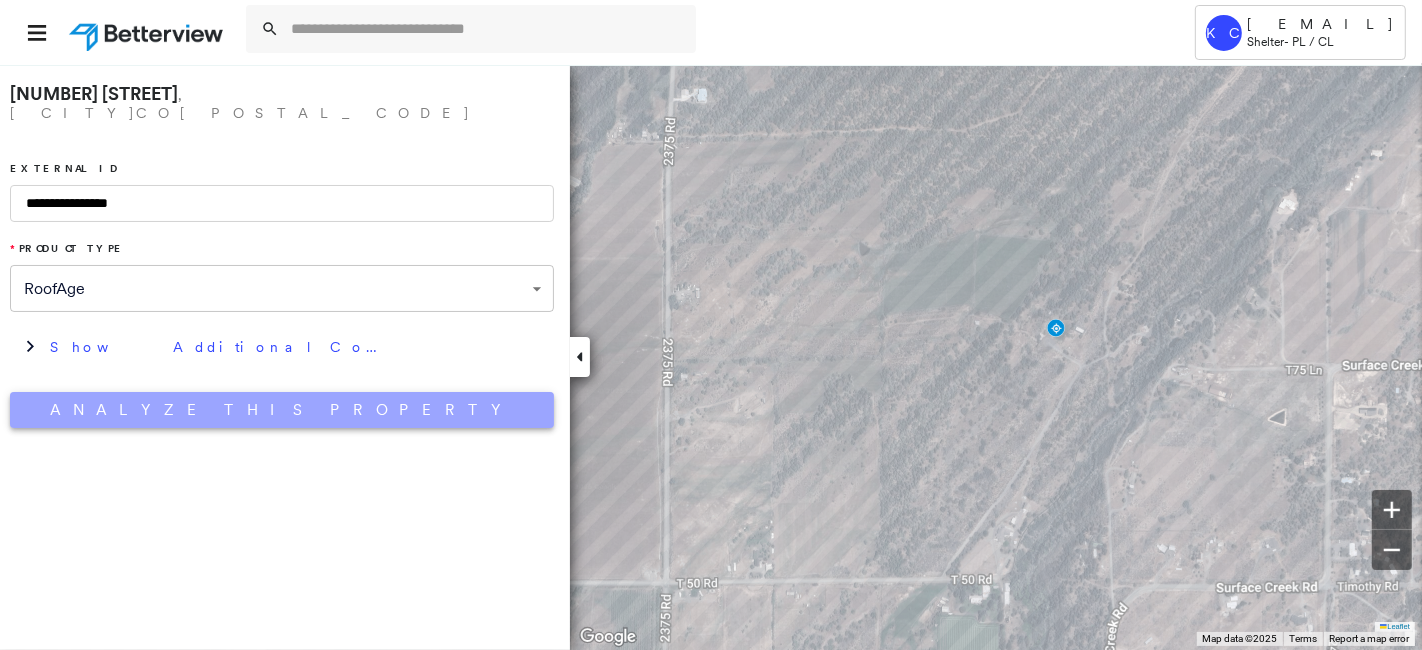 click on "Analyze This Property" at bounding box center [282, 410] 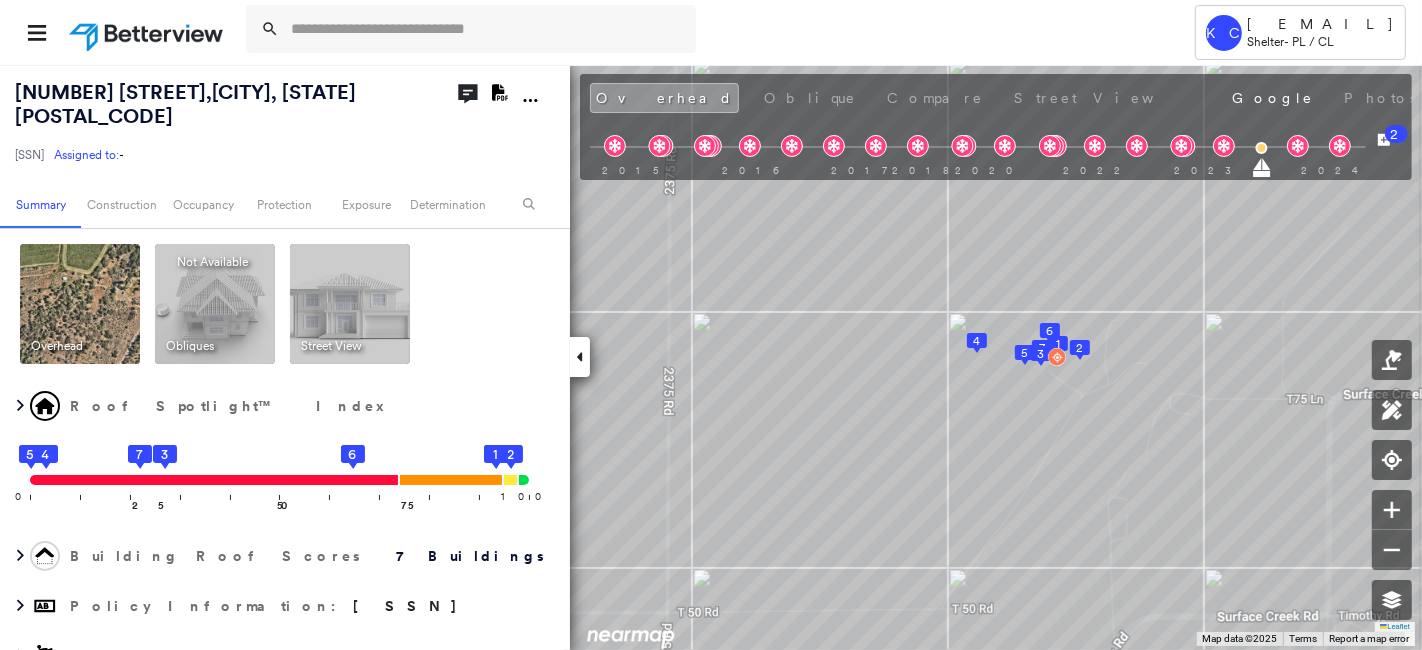 scroll, scrollTop: 222, scrollLeft: 0, axis: vertical 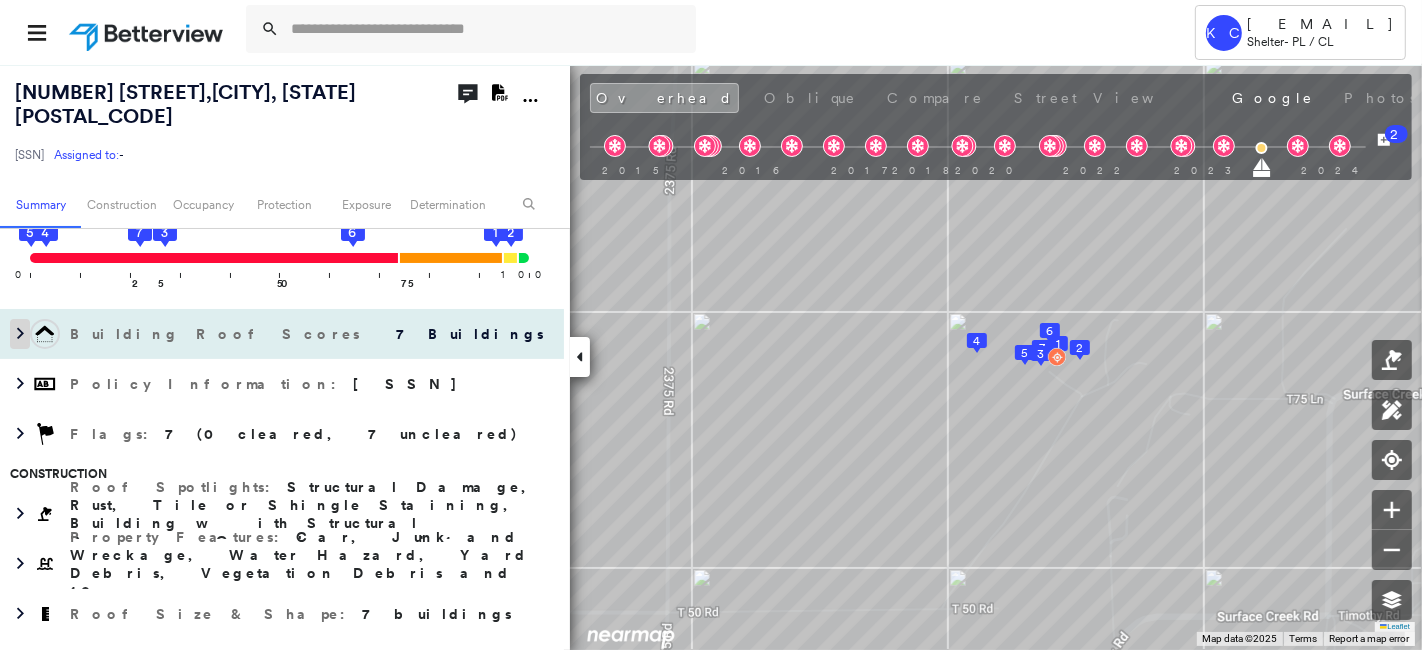 click at bounding box center [20, 334] 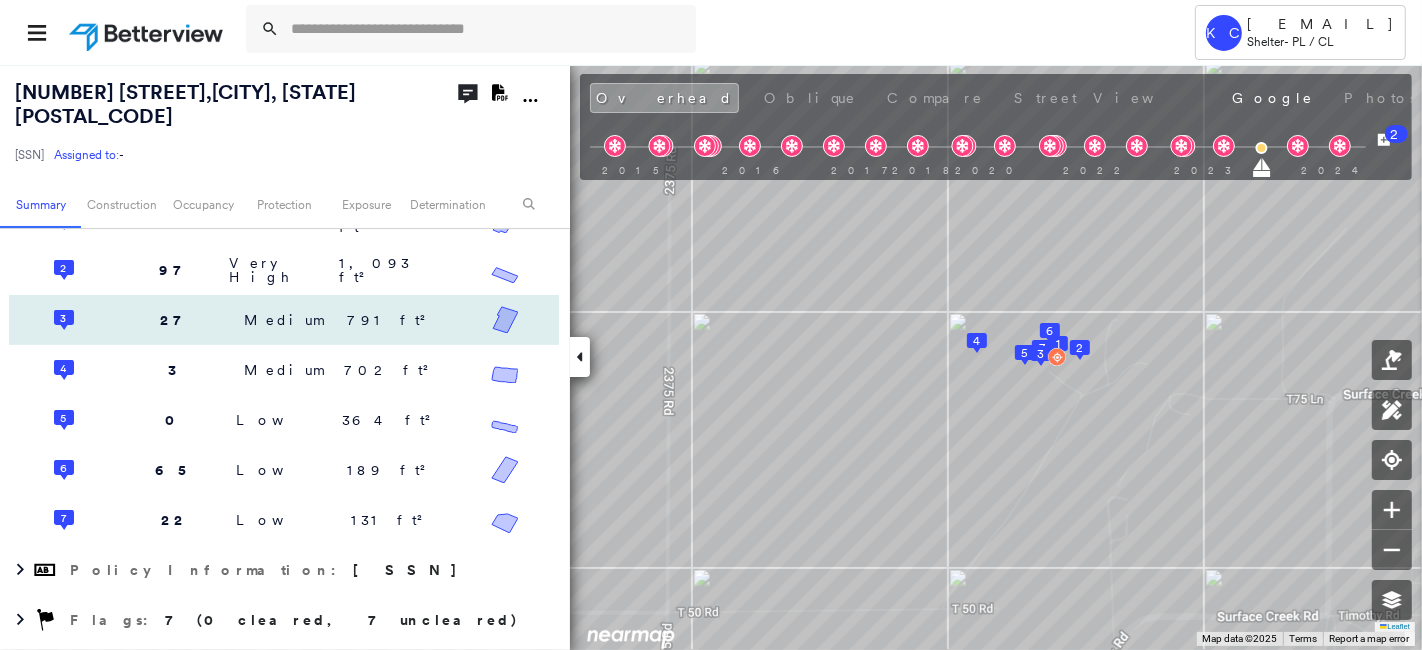 scroll, scrollTop: 333, scrollLeft: 0, axis: vertical 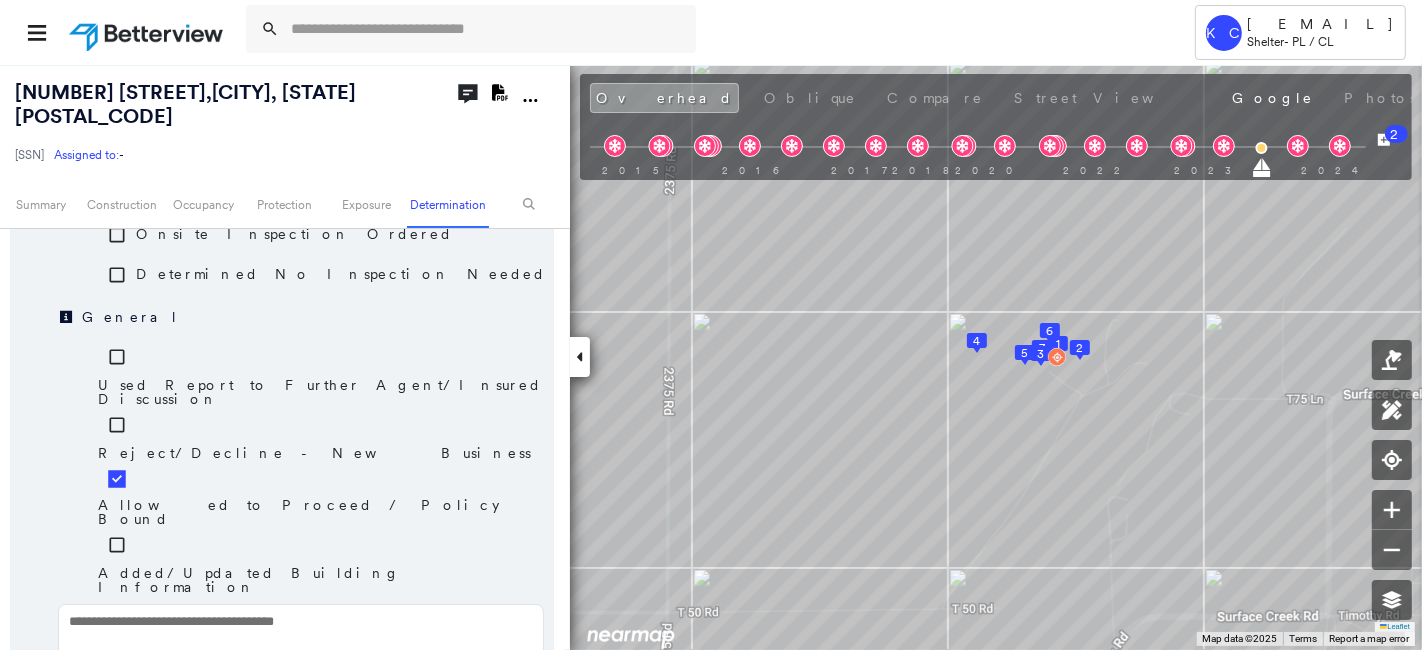 click on "Save" at bounding box center (447, 717) 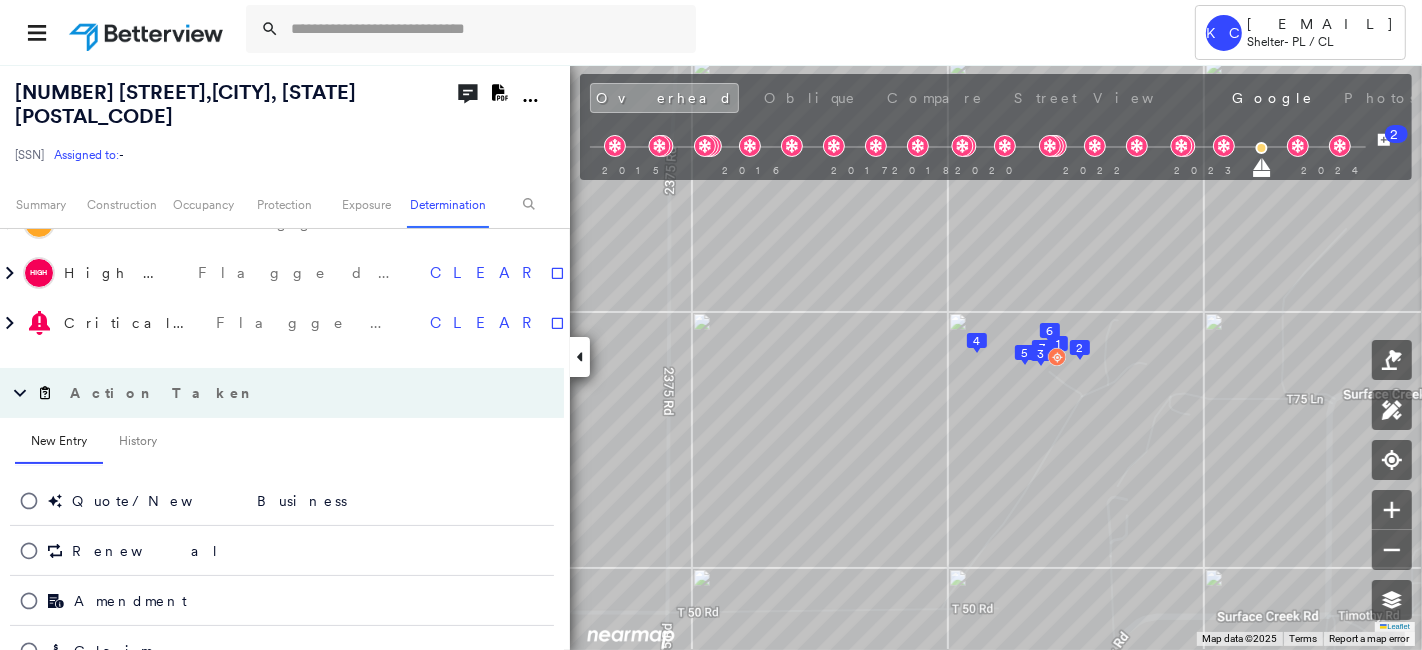 scroll, scrollTop: 1909, scrollLeft: 0, axis: vertical 